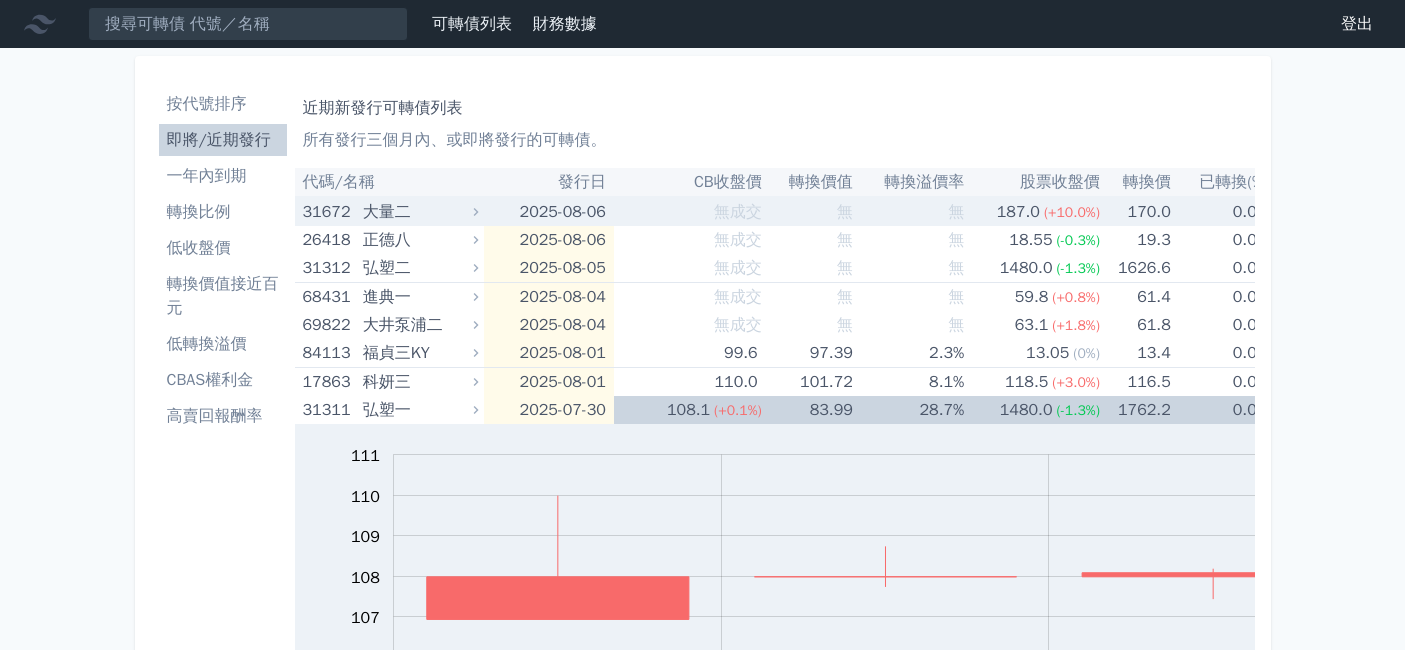 scroll, scrollTop: 111, scrollLeft: 0, axis: vertical 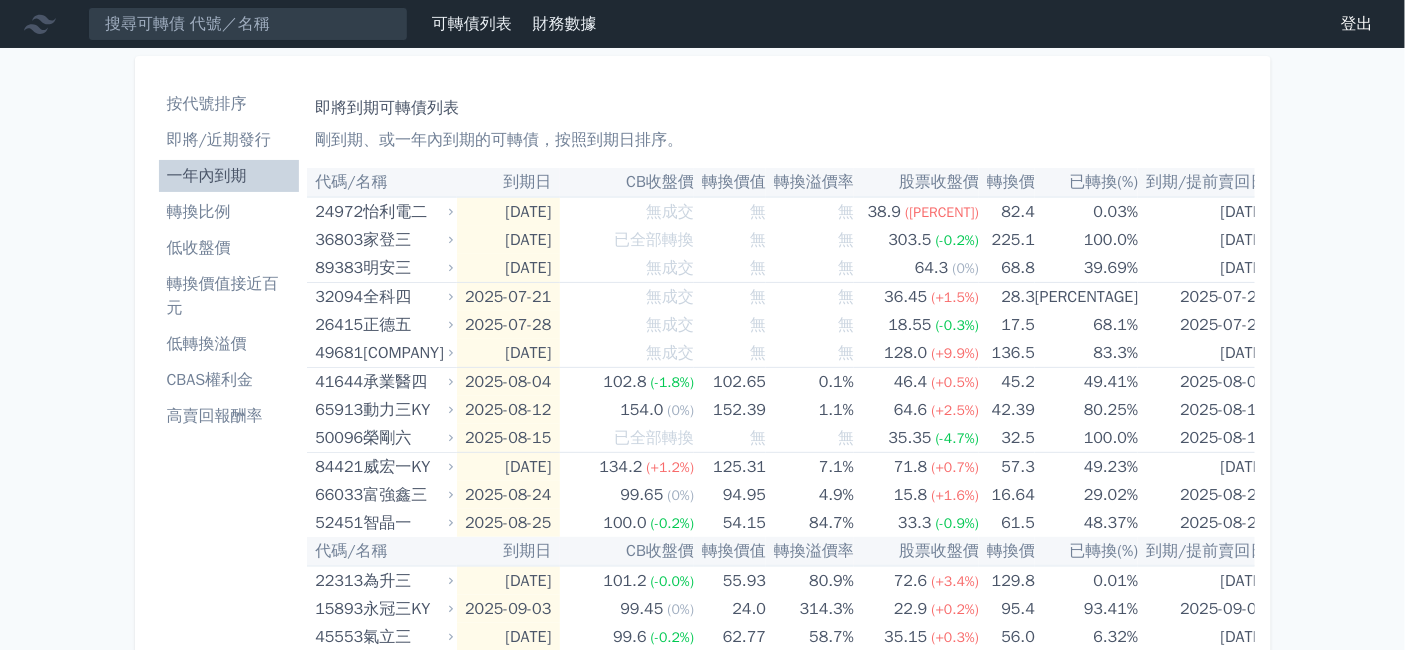 click on "即將/近期發行" at bounding box center (229, 140) 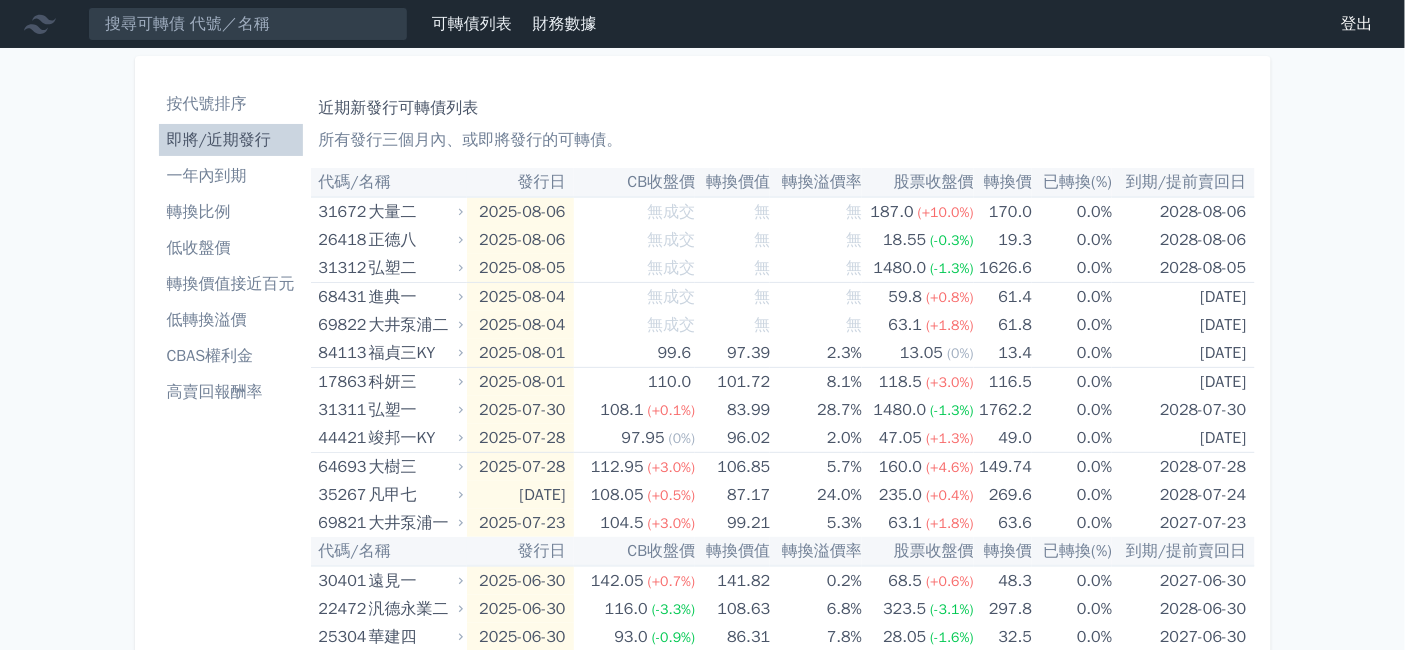 click on "按代號排序" at bounding box center [231, 104] 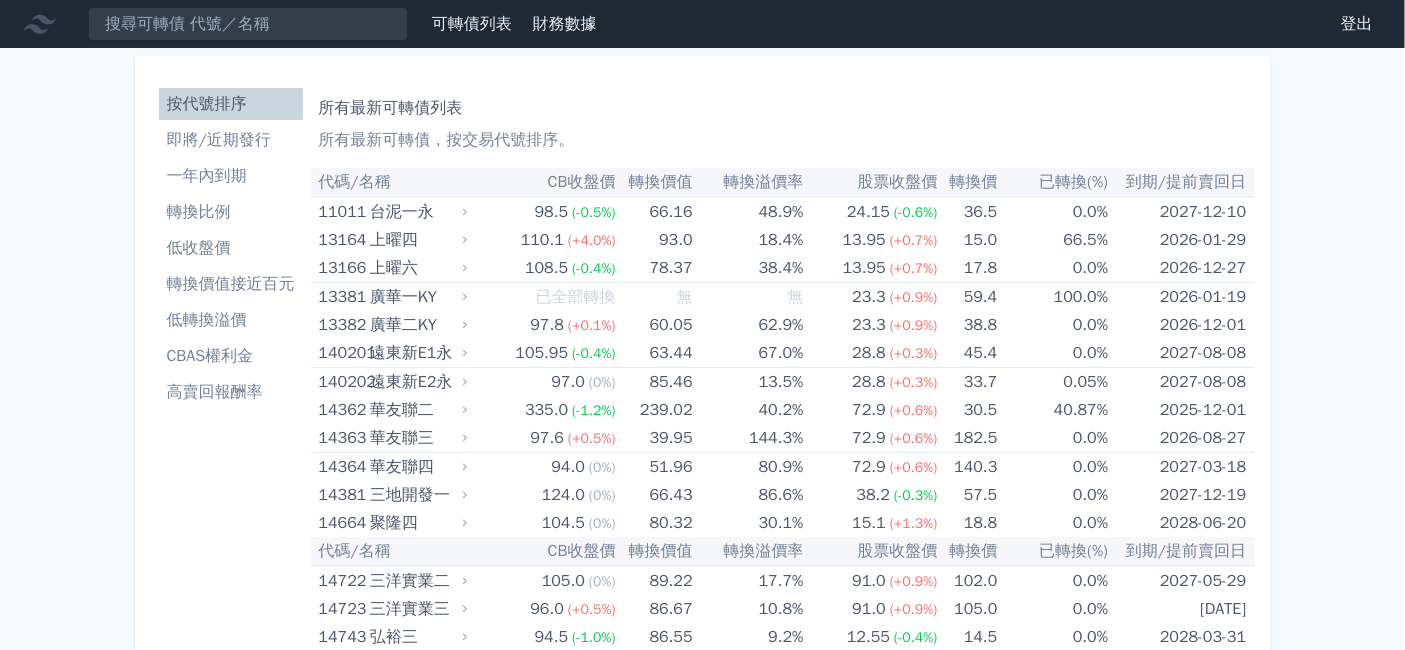 click on "按代號排序" at bounding box center (231, 104) 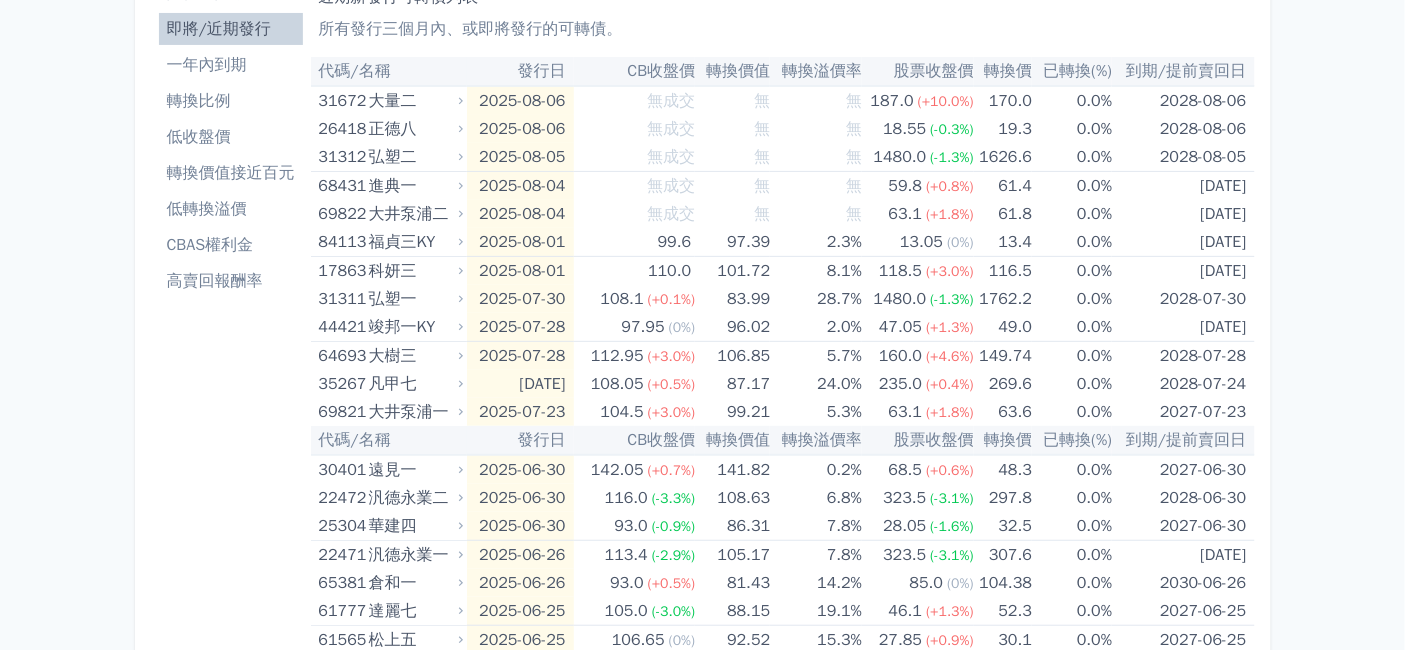 scroll, scrollTop: 0, scrollLeft: 0, axis: both 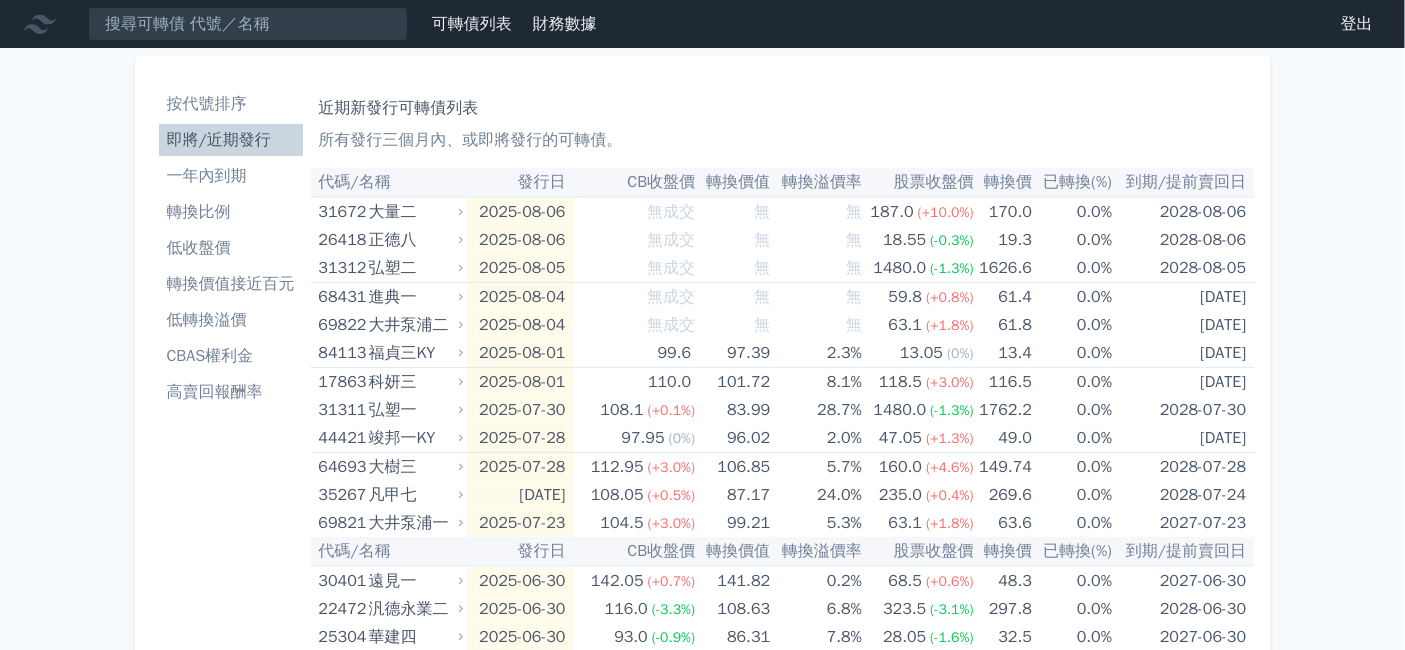 click on "按代號排序" at bounding box center [231, 104] 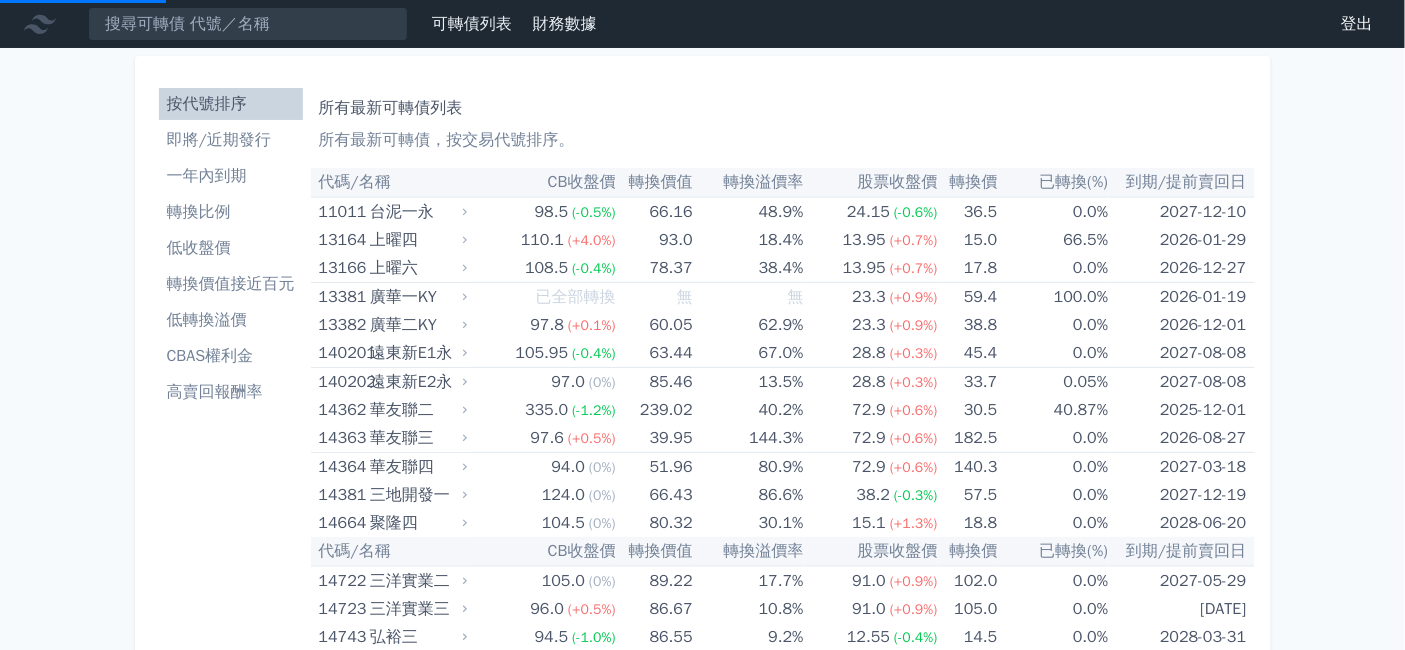 click on "即將/近期發行" at bounding box center [231, 140] 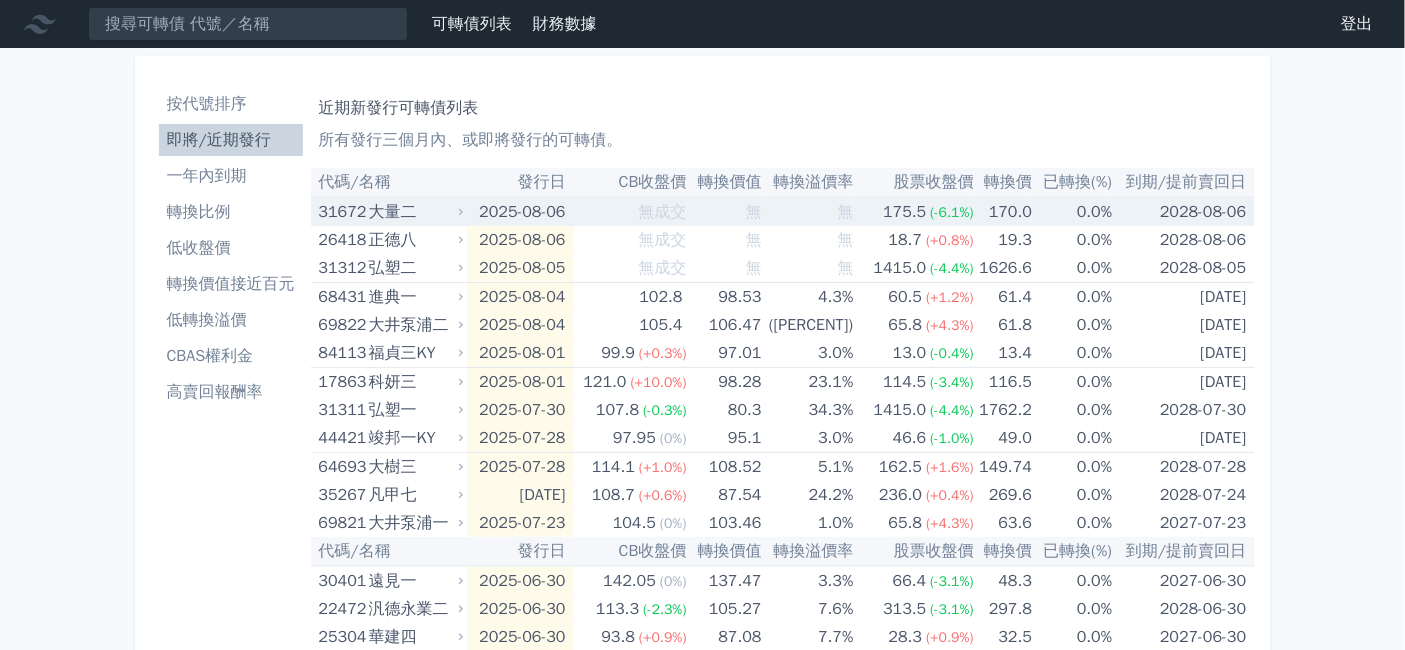 scroll, scrollTop: 111, scrollLeft: 0, axis: vertical 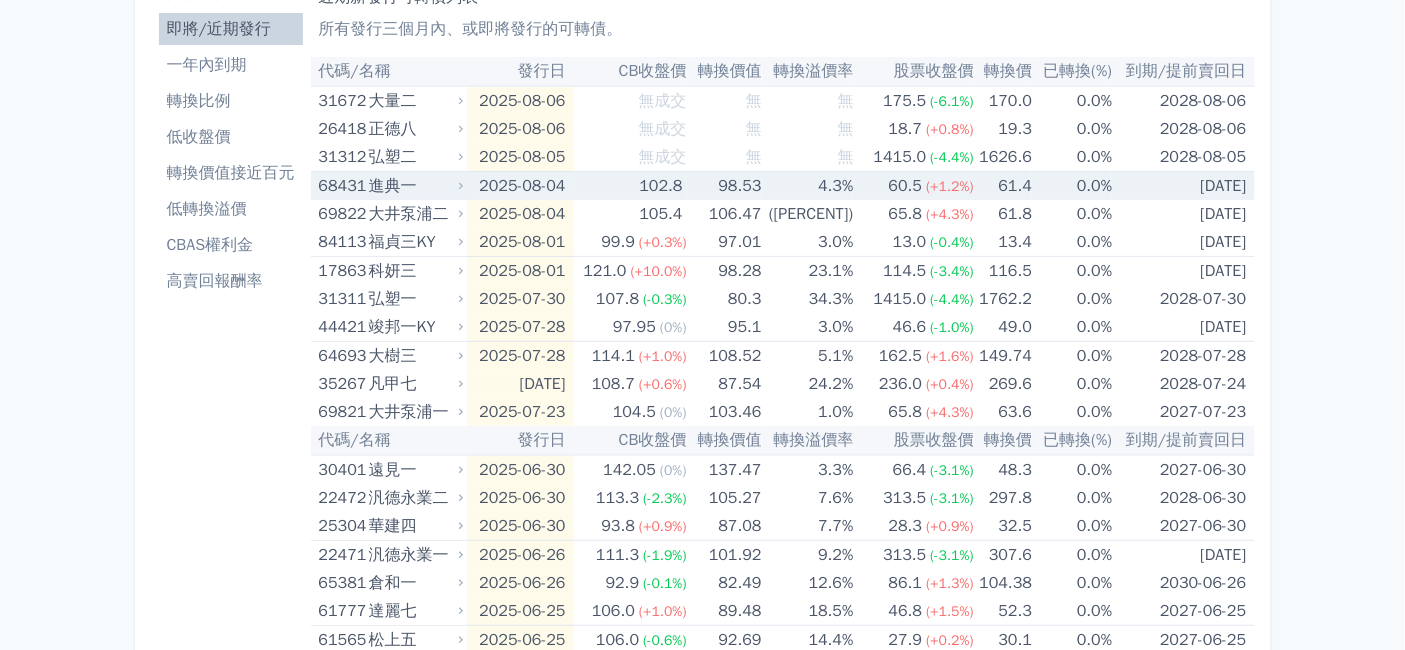 click on "進典一" at bounding box center [414, 186] 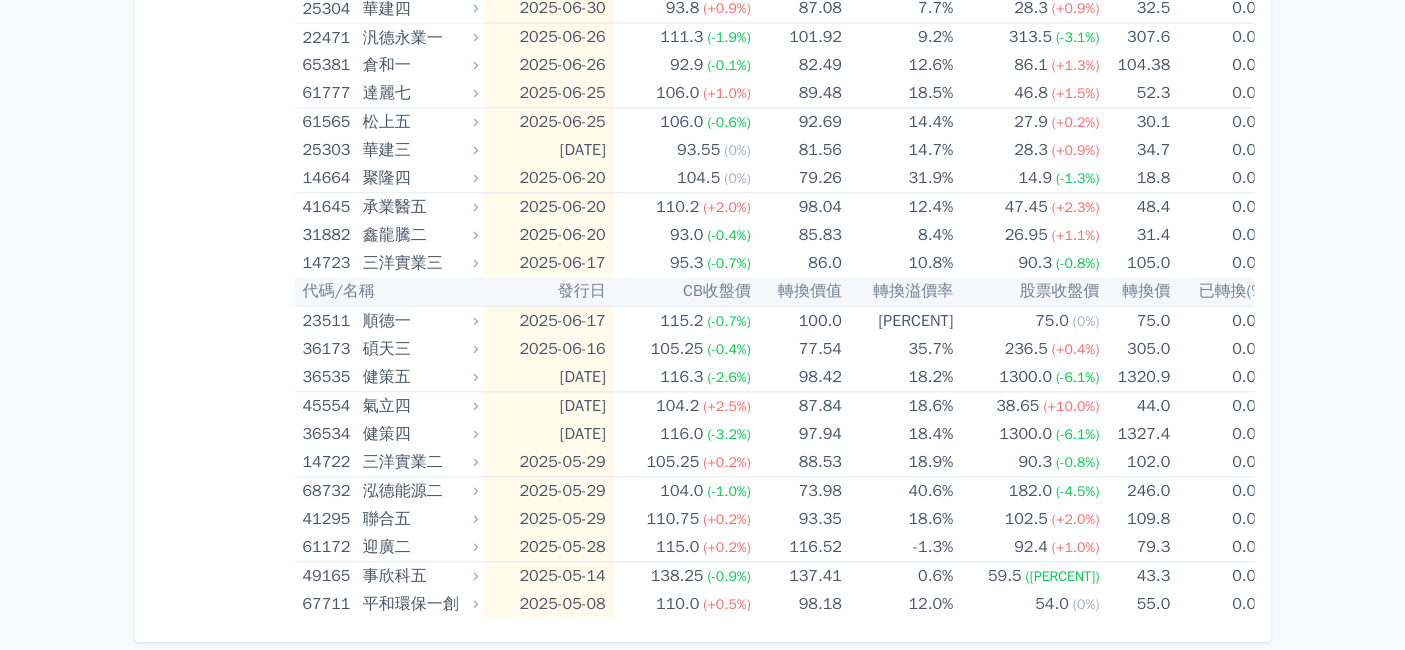 scroll, scrollTop: 1701, scrollLeft: 0, axis: vertical 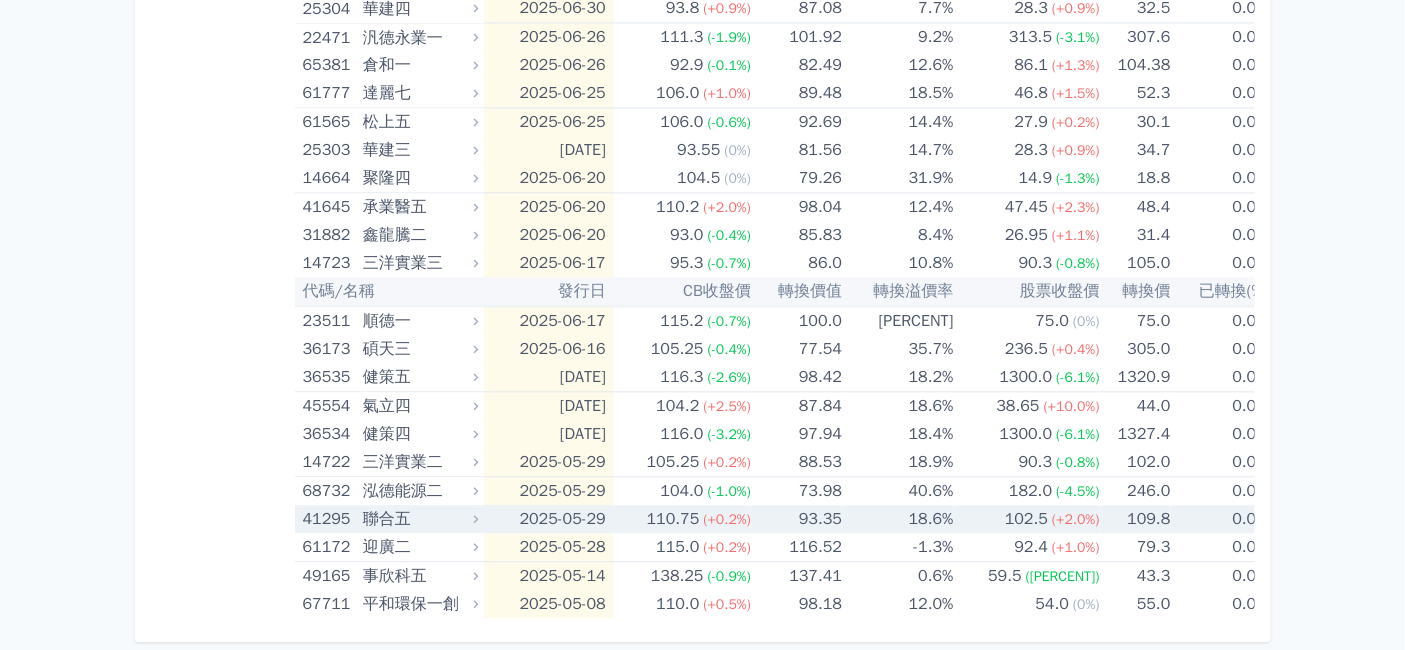 click on "聯合五" at bounding box center [418, 519] 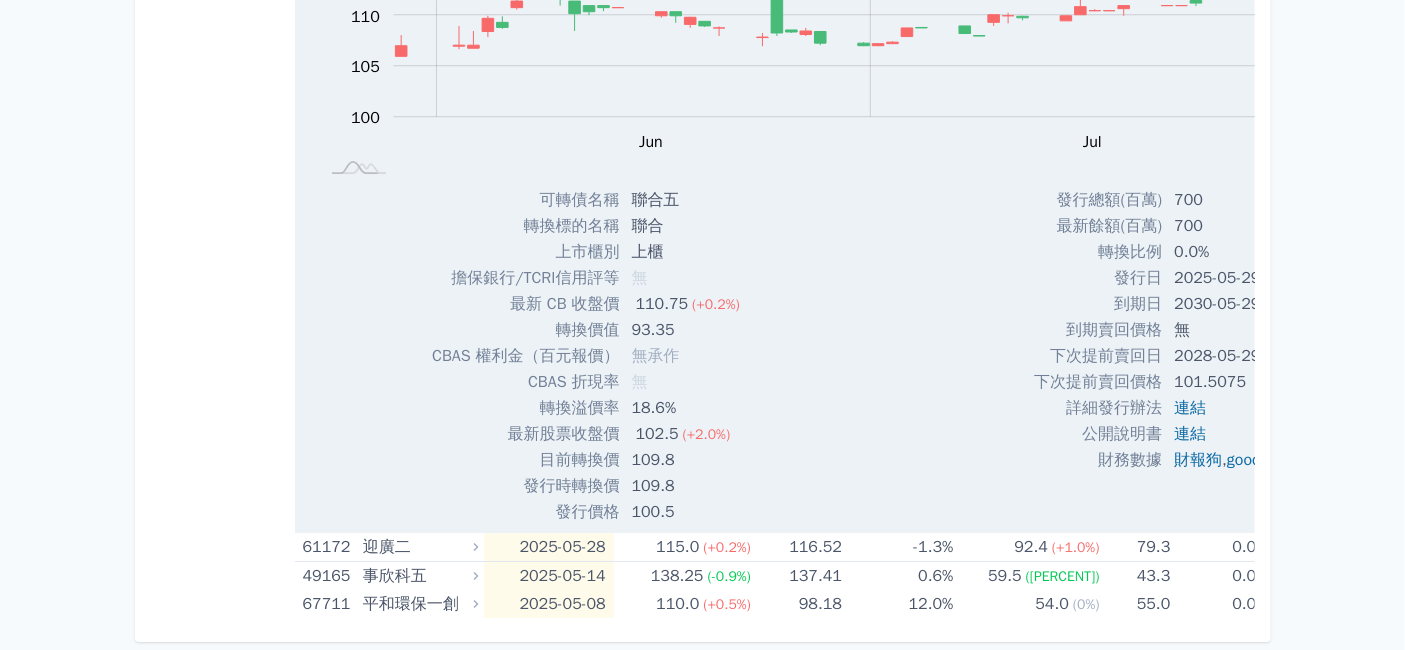 scroll, scrollTop: 2034, scrollLeft: 0, axis: vertical 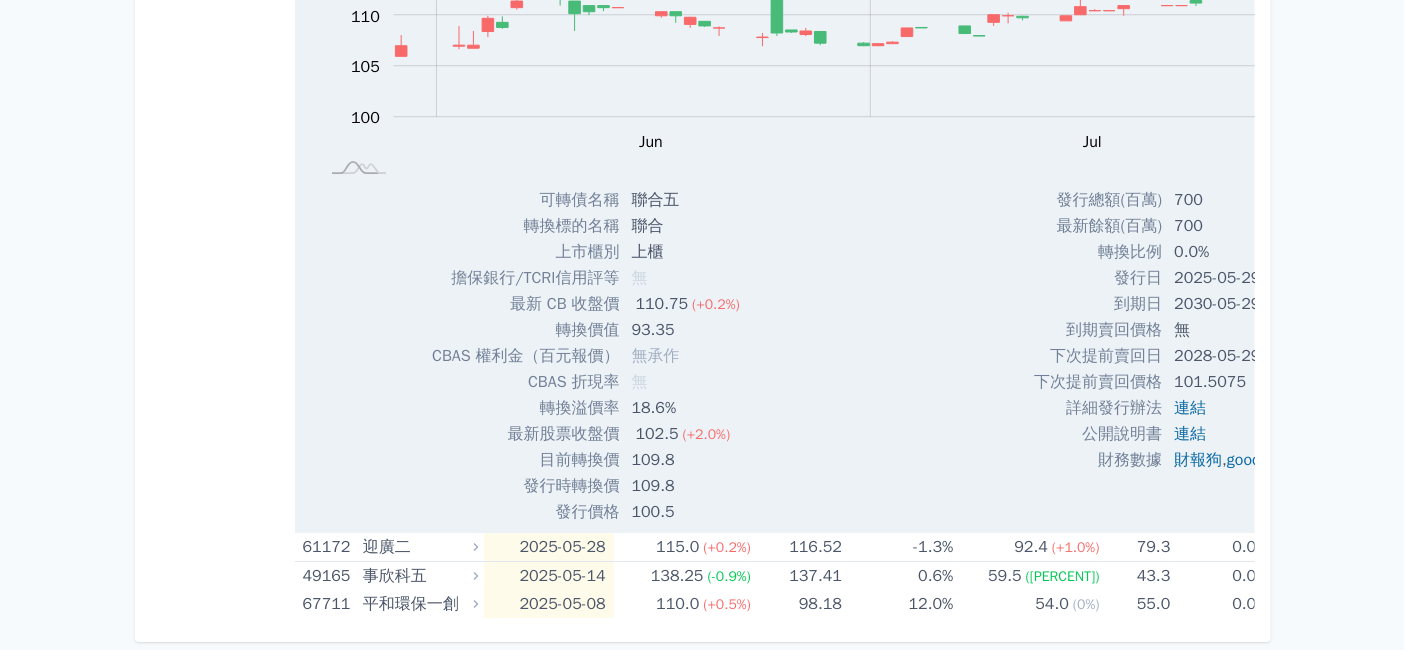 click on "聯合五" at bounding box center (418, -131) 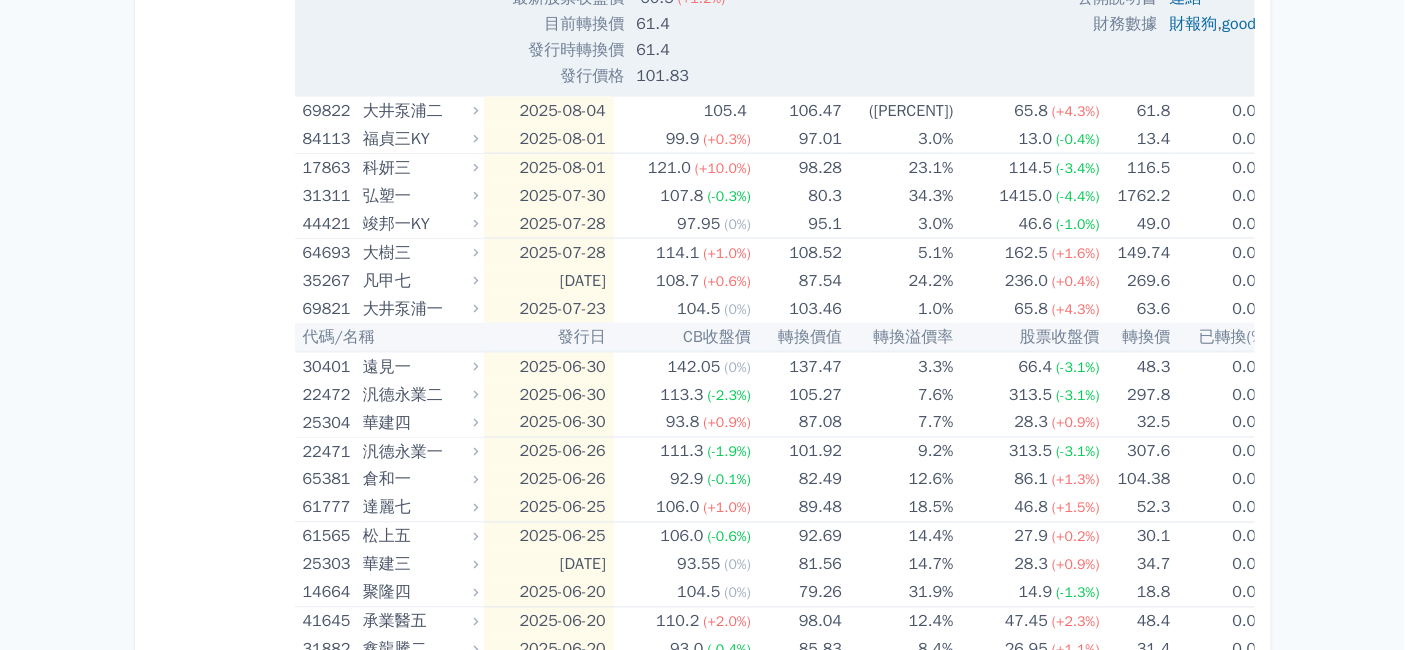 scroll, scrollTop: 888, scrollLeft: 0, axis: vertical 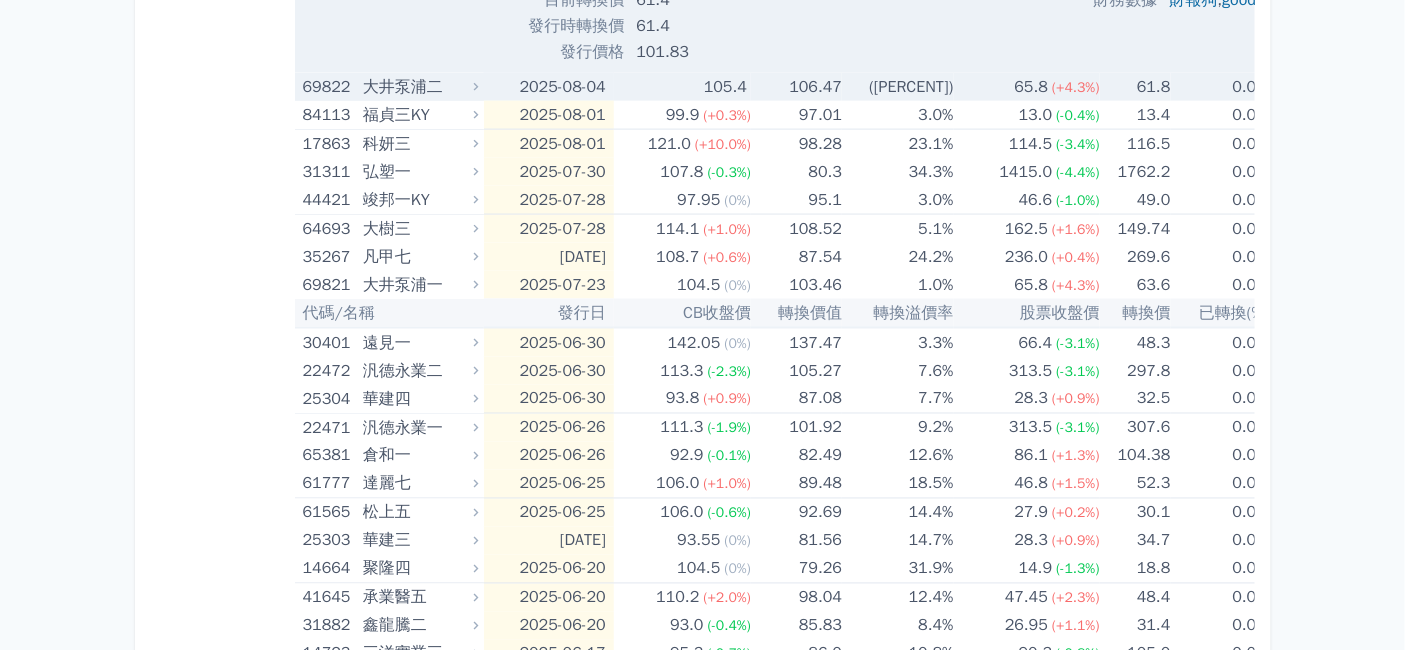 click on "大井泵浦二" at bounding box center [418, 87] 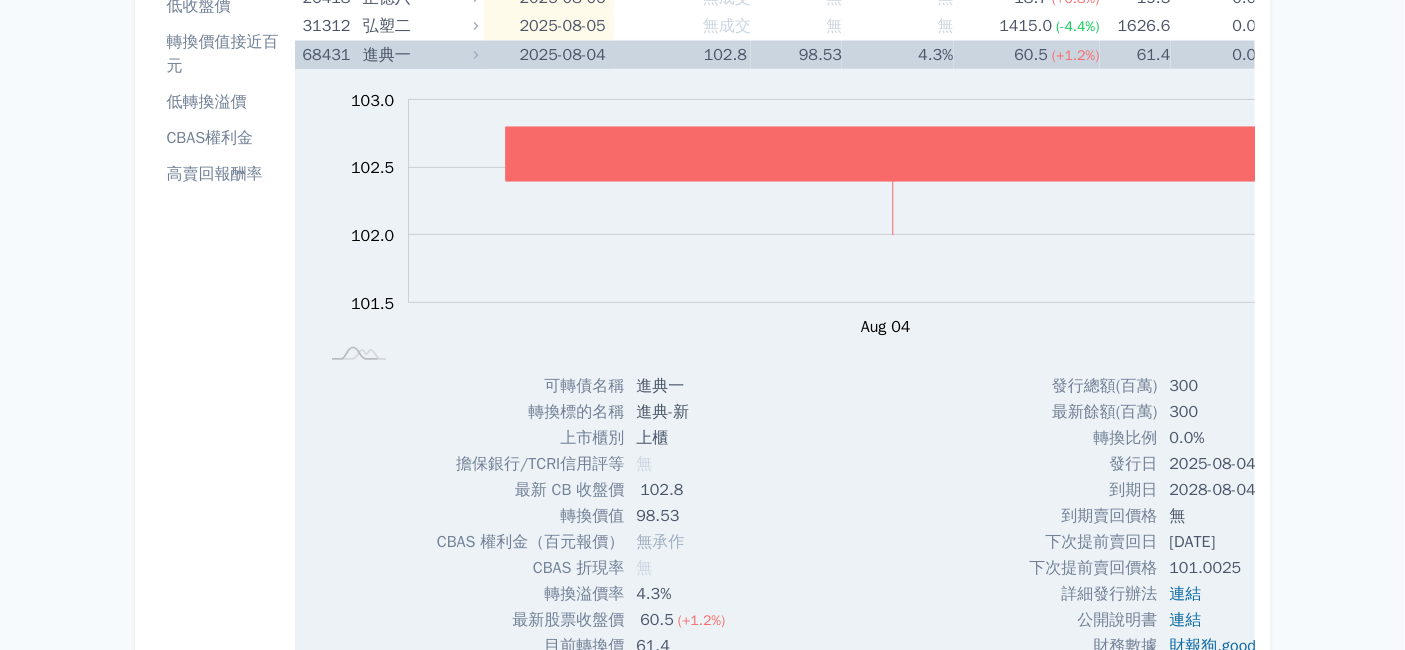 scroll, scrollTop: 222, scrollLeft: 0, axis: vertical 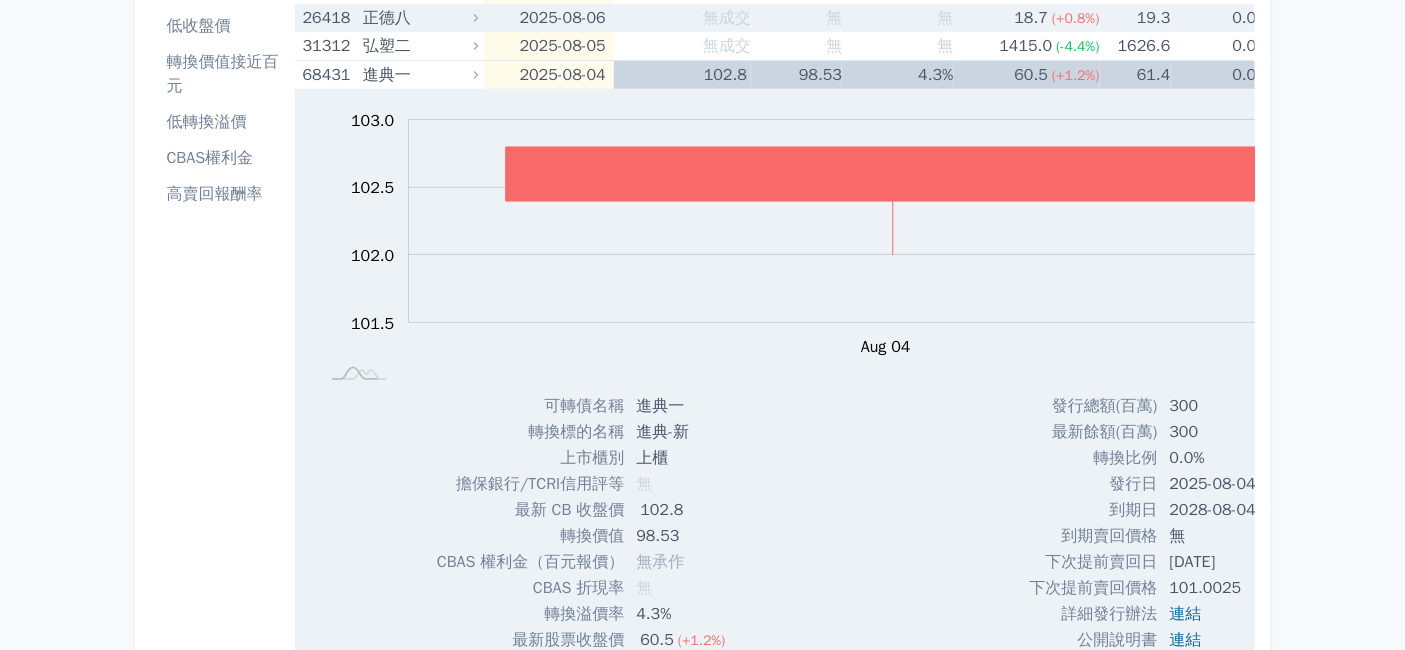 click on "正德八" at bounding box center (418, 18) 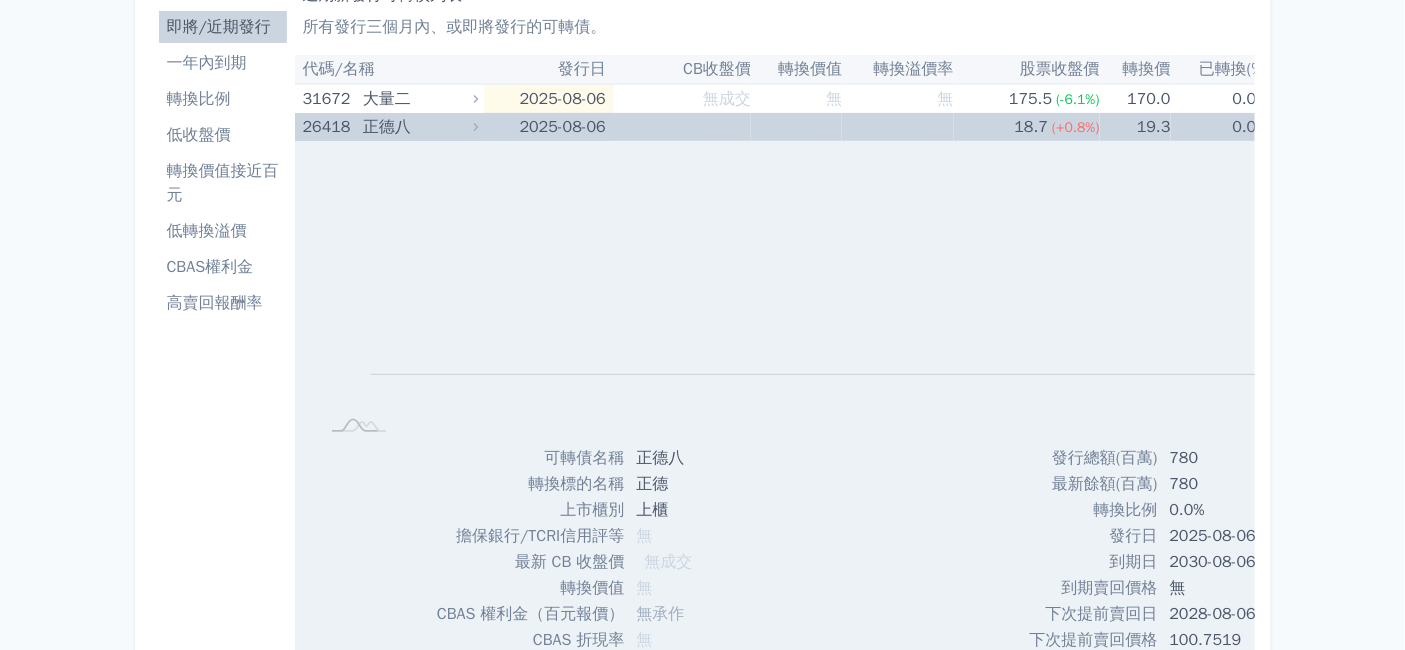 scroll, scrollTop: 111, scrollLeft: 0, axis: vertical 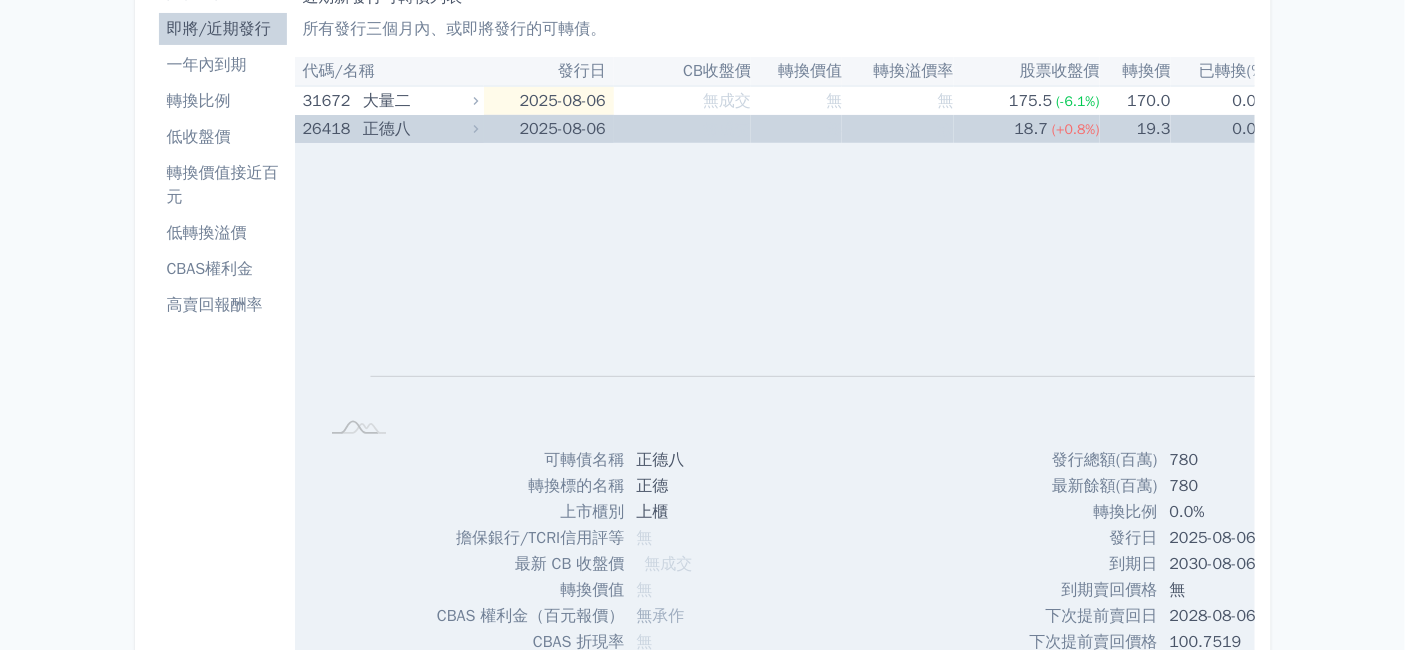 click on "正德八" at bounding box center (418, 129) 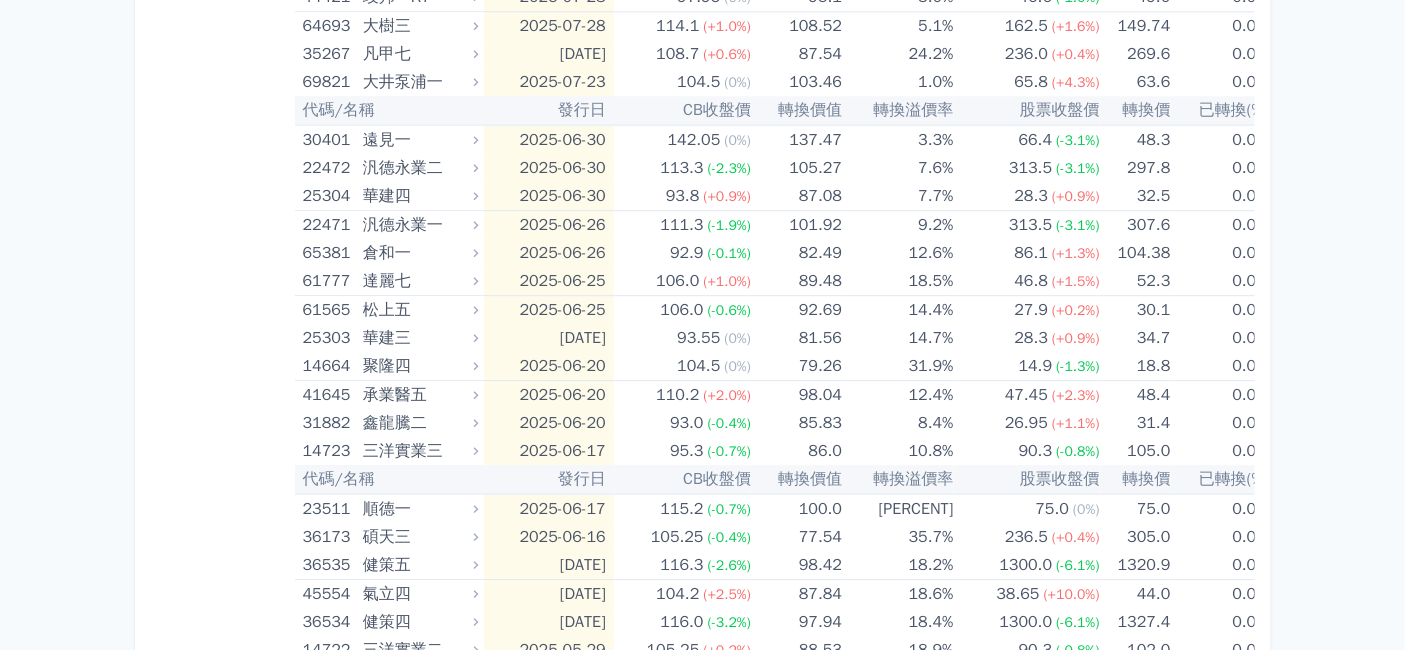 scroll, scrollTop: 1777, scrollLeft: 0, axis: vertical 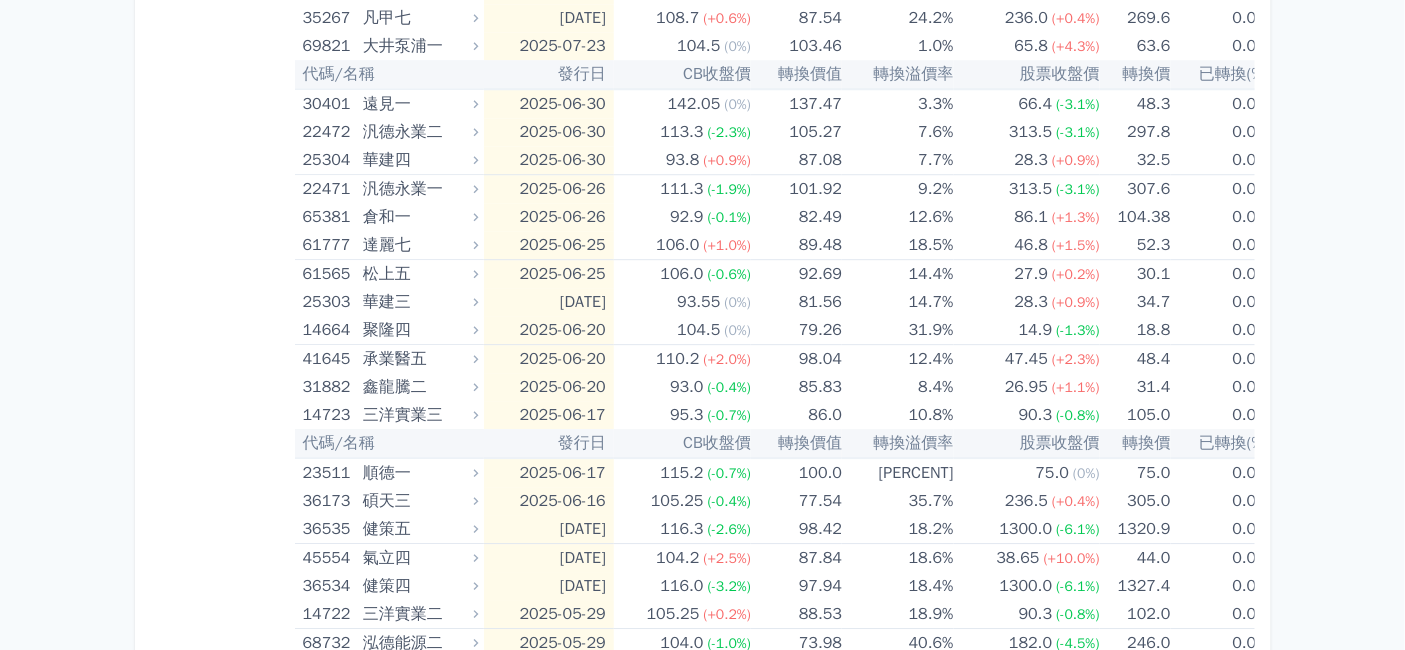click on "福貞三KY" at bounding box center [418, -124] 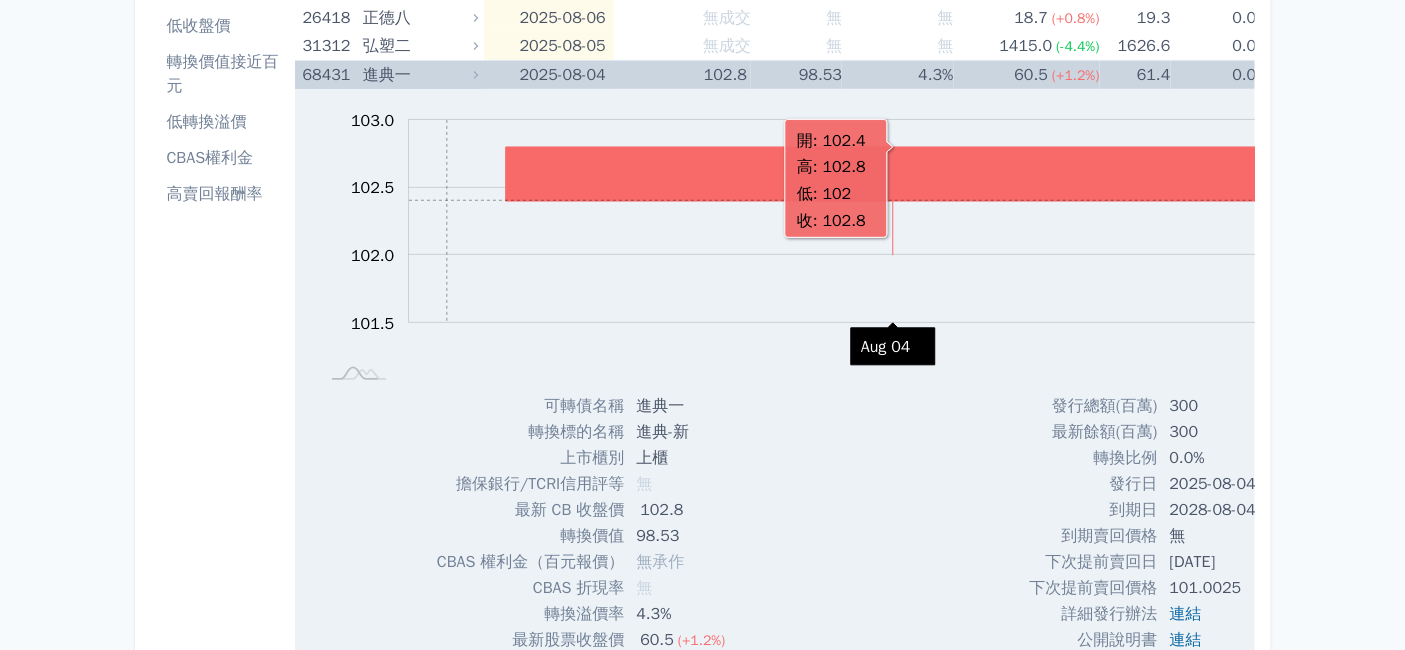 scroll, scrollTop: 0, scrollLeft: 0, axis: both 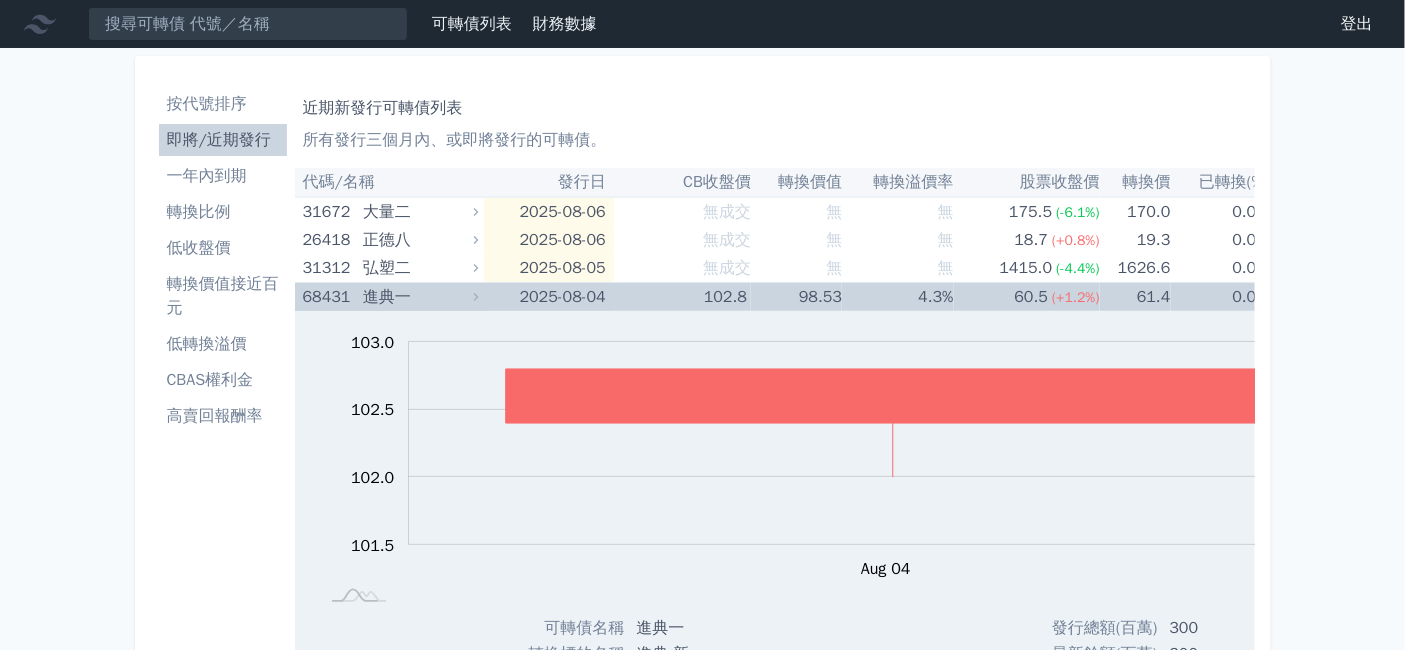 click on "進典一" at bounding box center [418, 297] 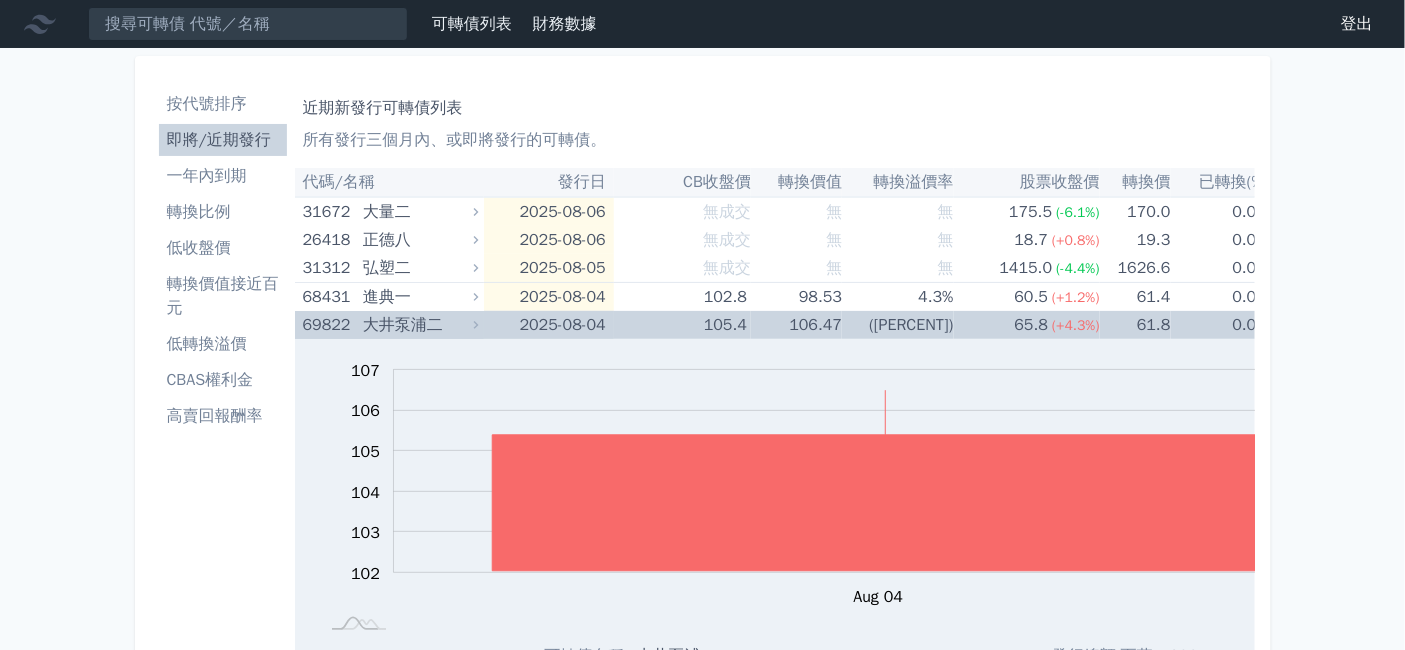 click on "大井泵浦二" at bounding box center [418, 325] 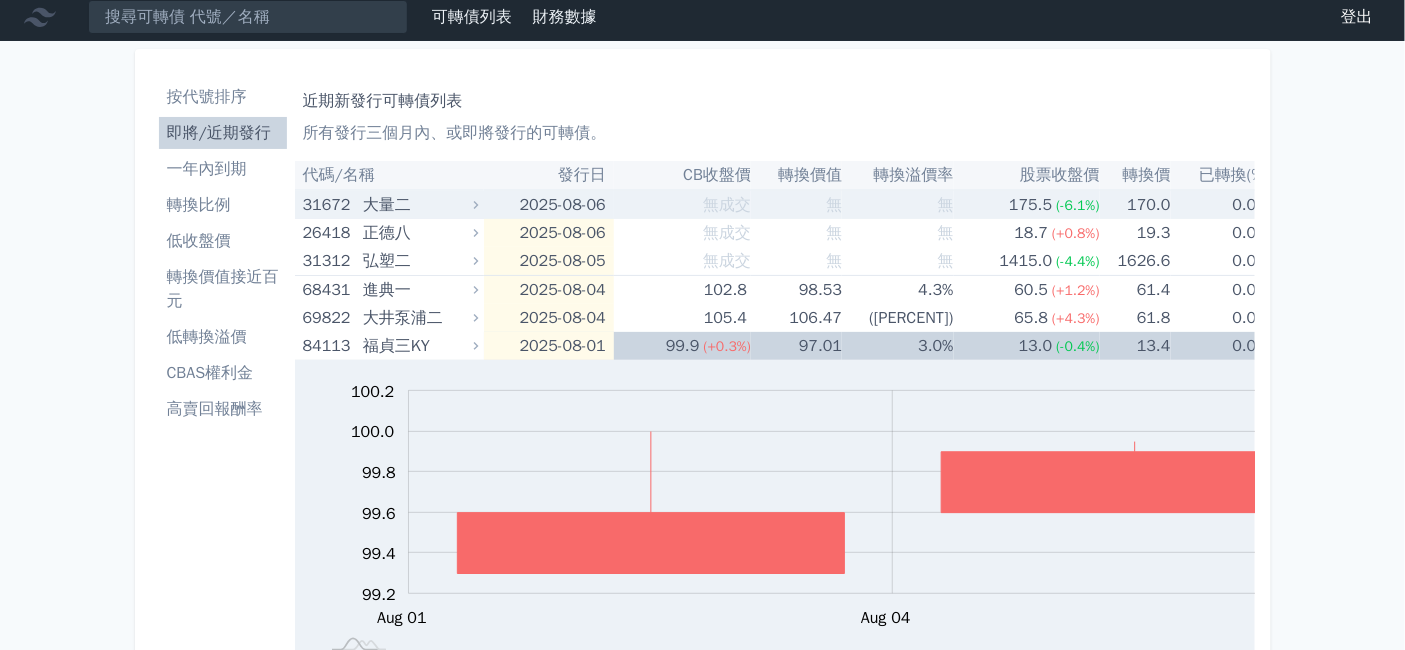 scroll, scrollTop: 0, scrollLeft: 0, axis: both 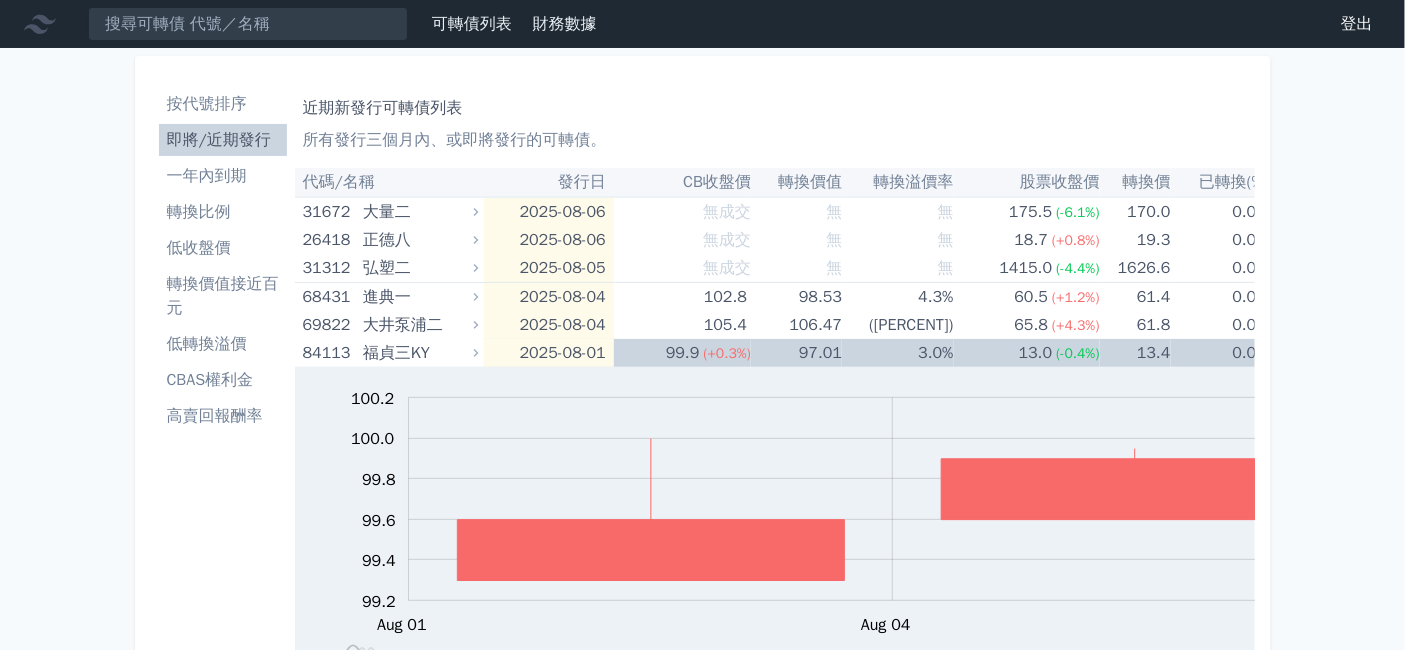 click on "低收盤價" at bounding box center [223, 248] 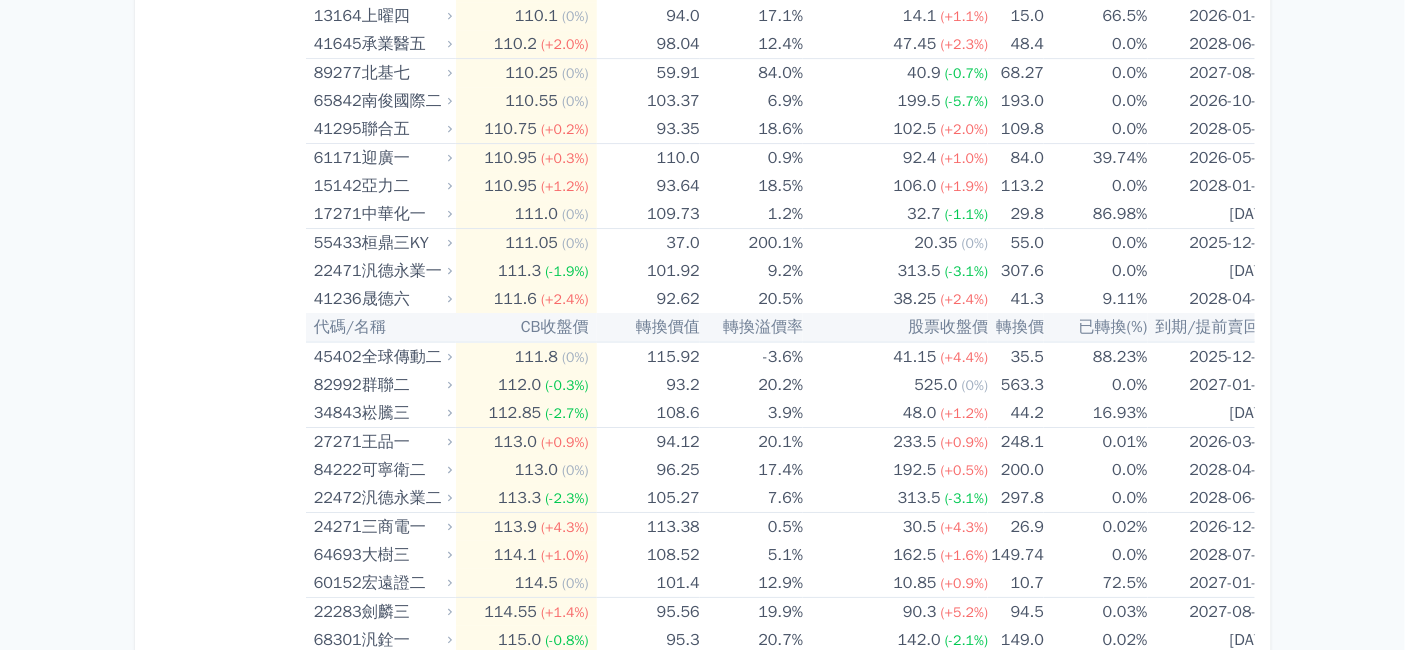 scroll, scrollTop: 7333, scrollLeft: 0, axis: vertical 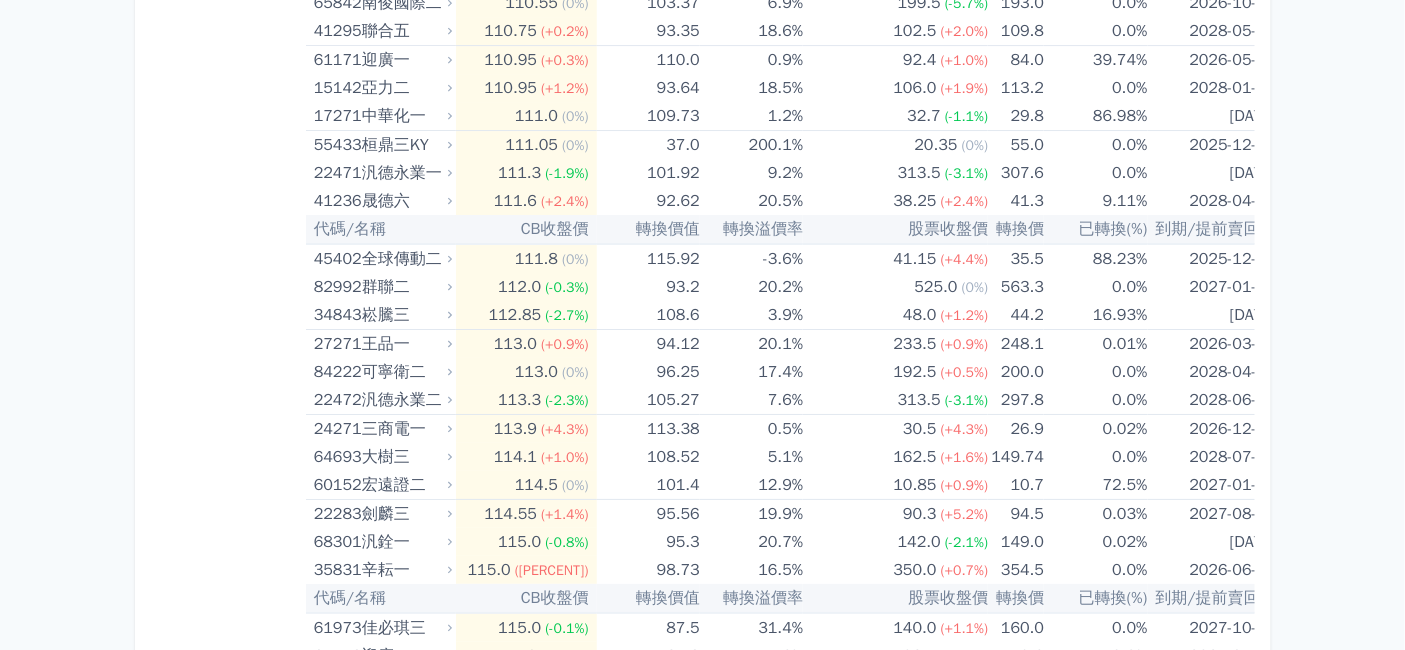 click on "高鋒二" at bounding box center [405, -1047] 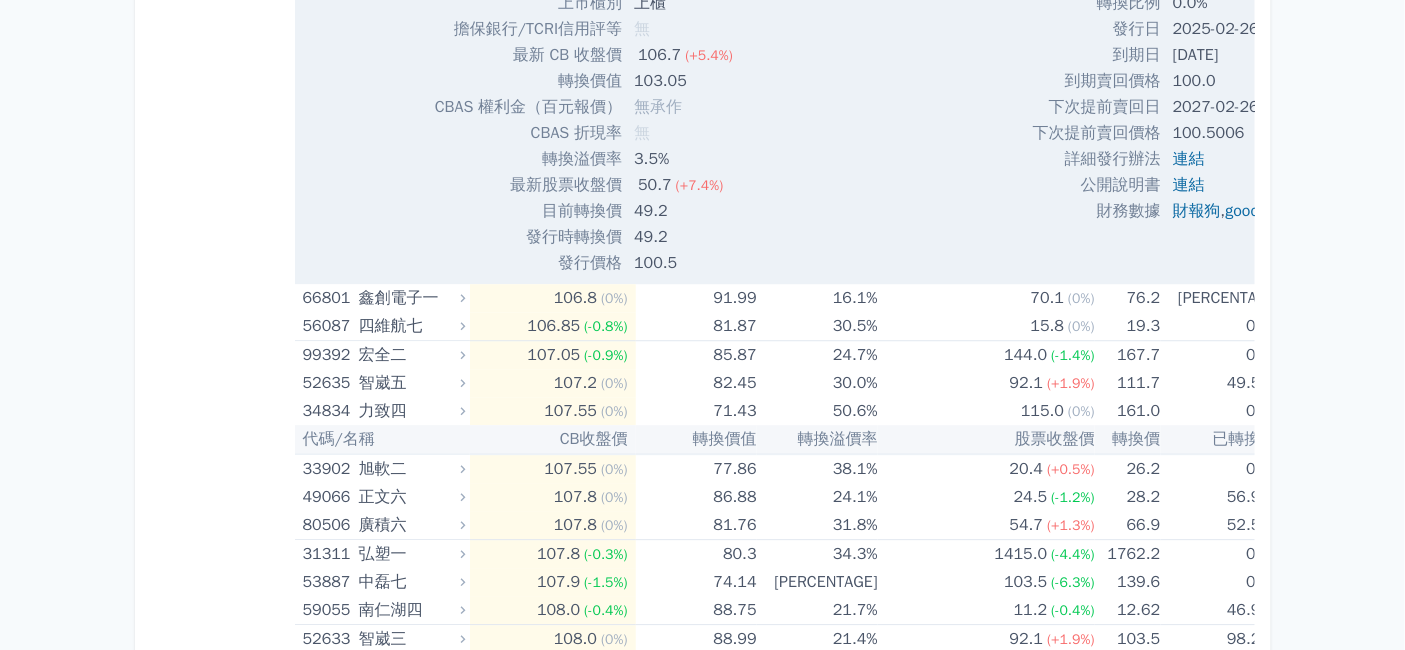 scroll, scrollTop: 6111, scrollLeft: 0, axis: vertical 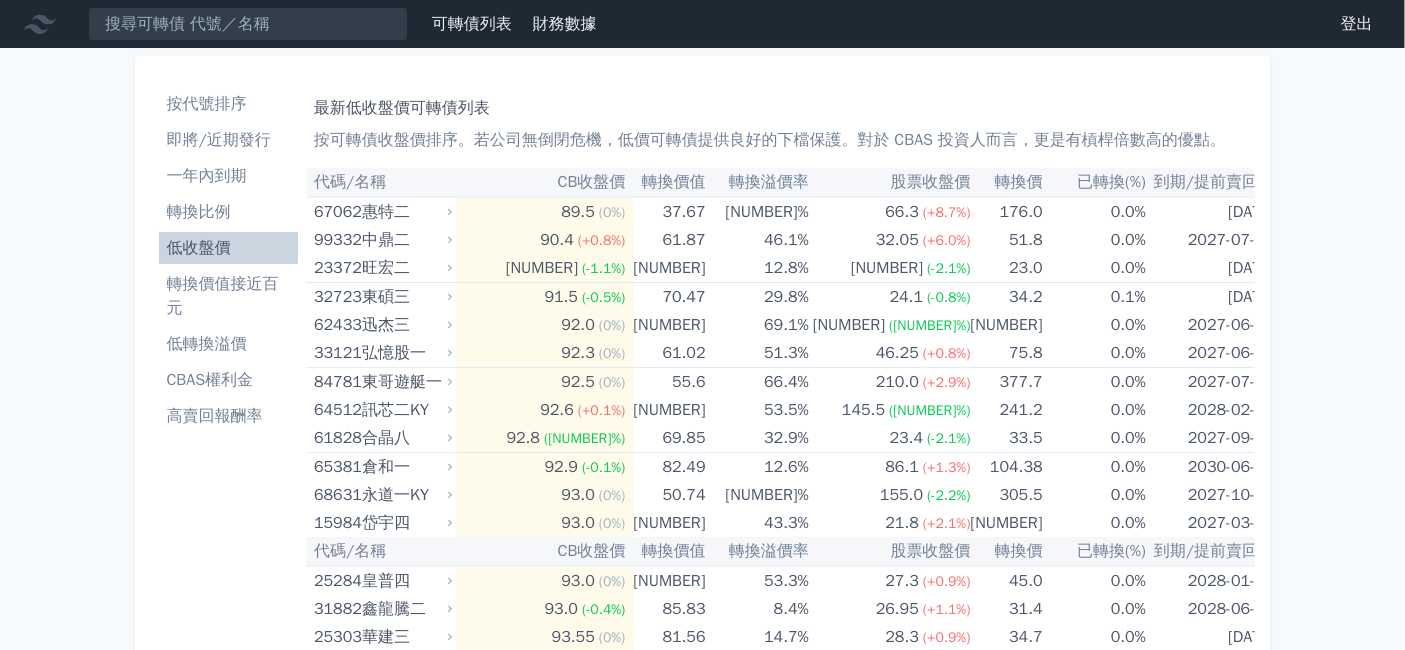 click on "即將/近期發行" at bounding box center [228, 140] 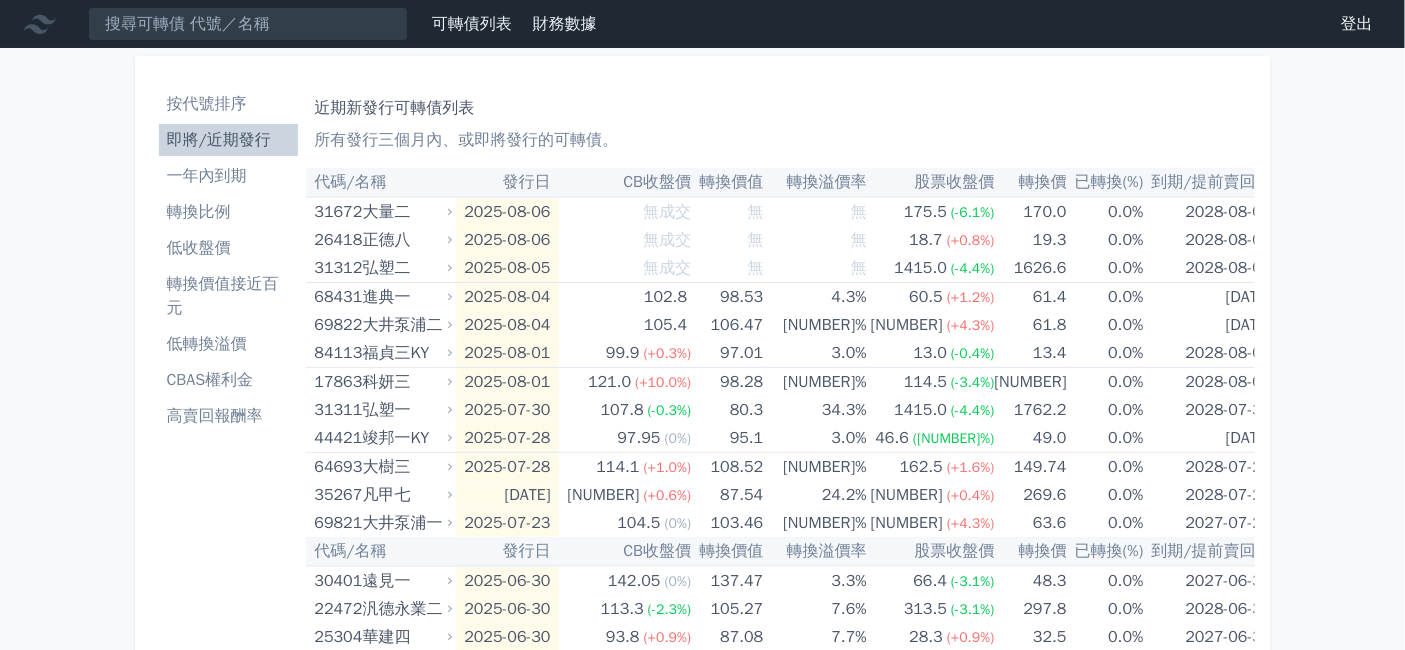 scroll, scrollTop: 111, scrollLeft: 0, axis: vertical 